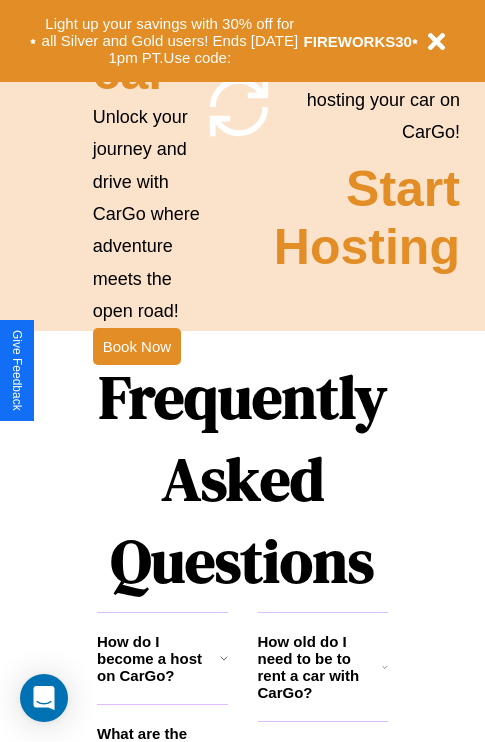 scroll, scrollTop: 2423, scrollLeft: 0, axis: vertical 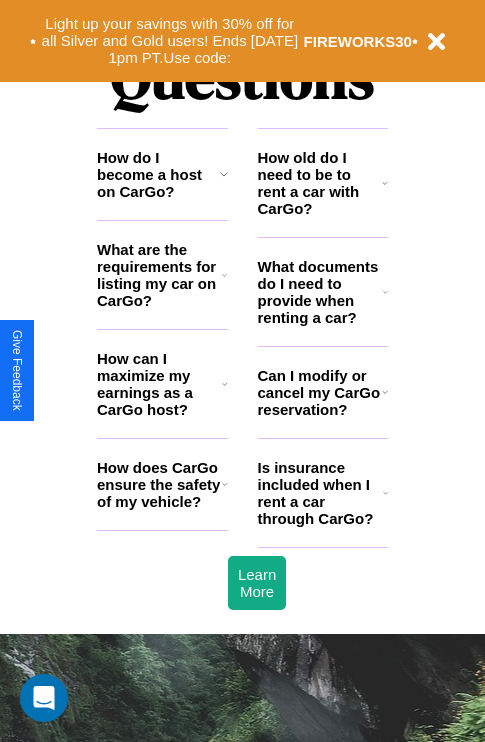 click 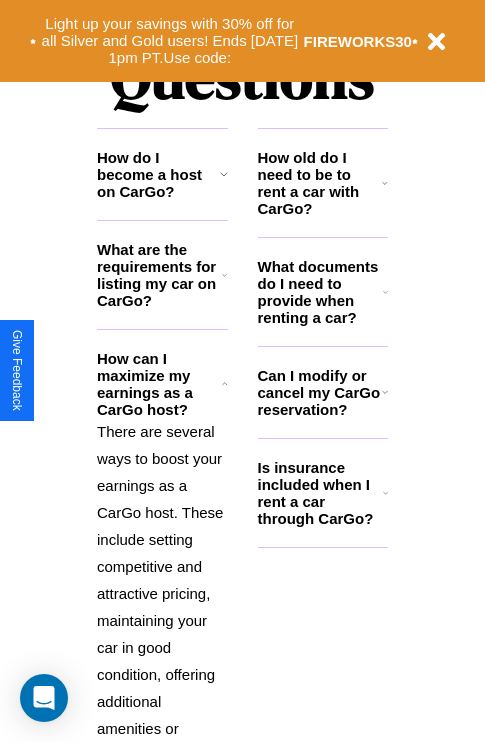 click on "What are the requirements for listing my car on CarGo?" at bounding box center (159, 275) 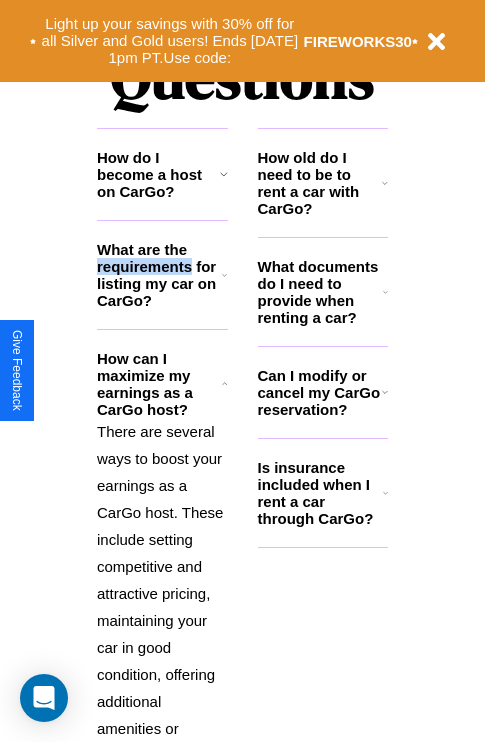 scroll, scrollTop: 2731, scrollLeft: 0, axis: vertical 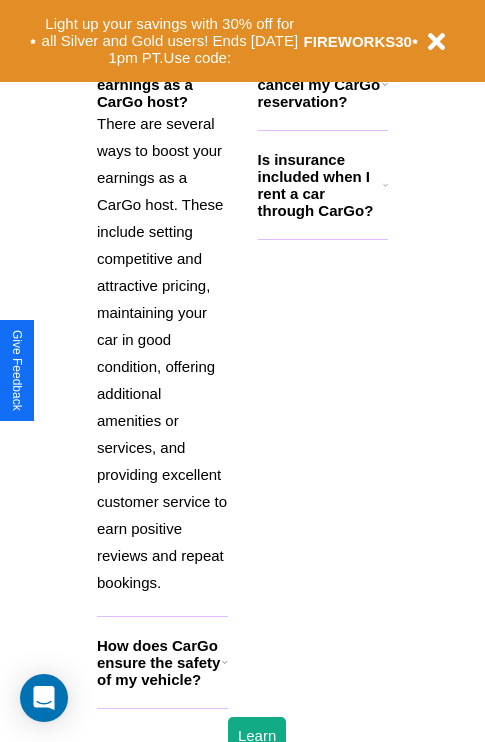 click on "How does CarGo ensure the safety of my vehicle?" at bounding box center [159, 662] 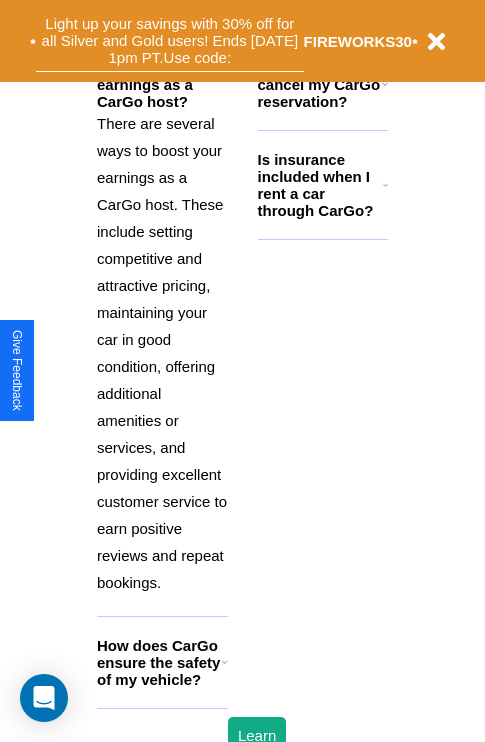 click on "Light up your savings with 30% off for all Silver and Gold users! Ends [DATE] 1pm PT.  Use code:" at bounding box center [170, 41] 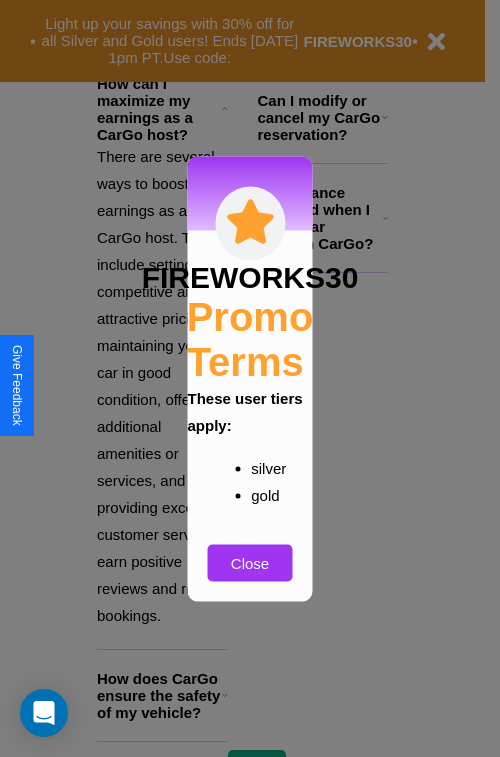 click at bounding box center (250, 378) 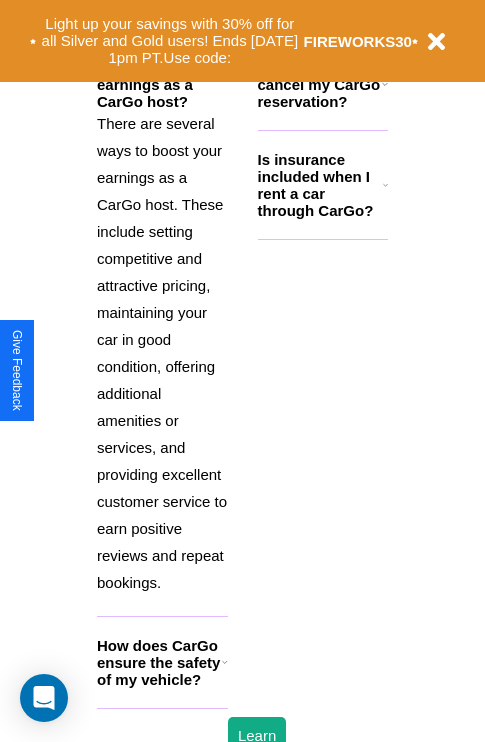 click 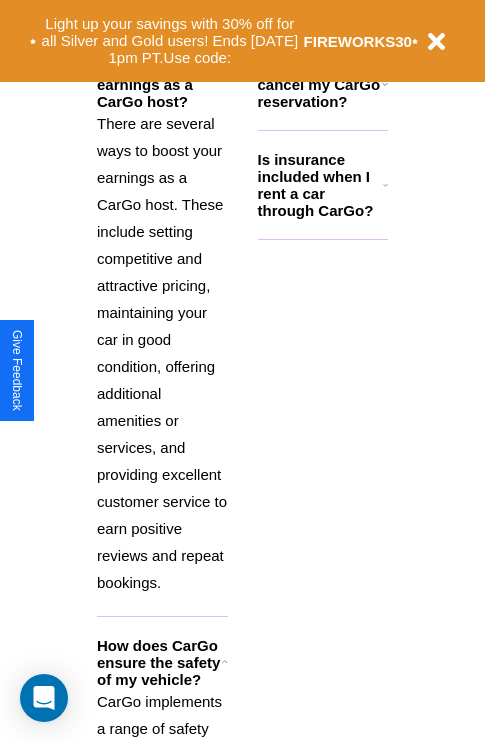 click 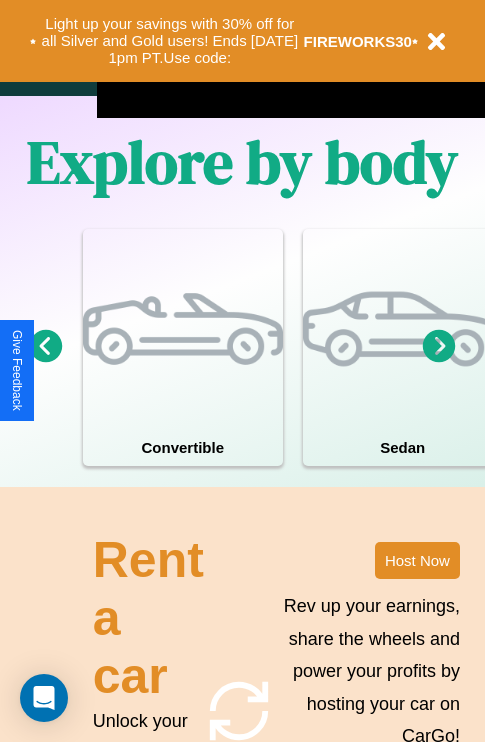 scroll, scrollTop: 1285, scrollLeft: 0, axis: vertical 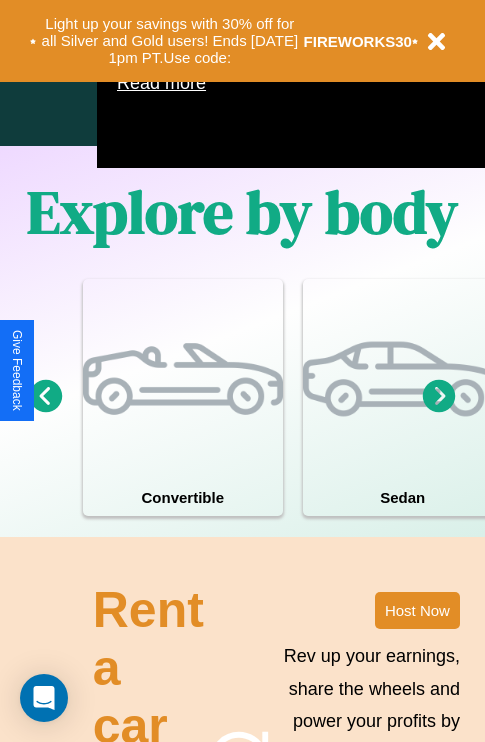 click 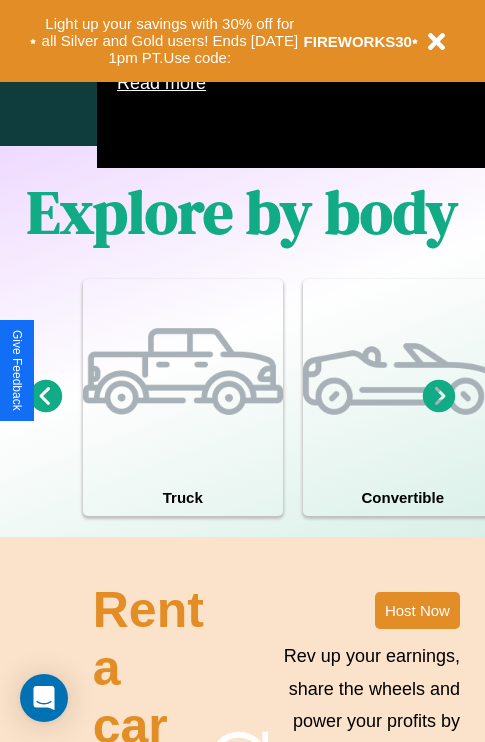 click 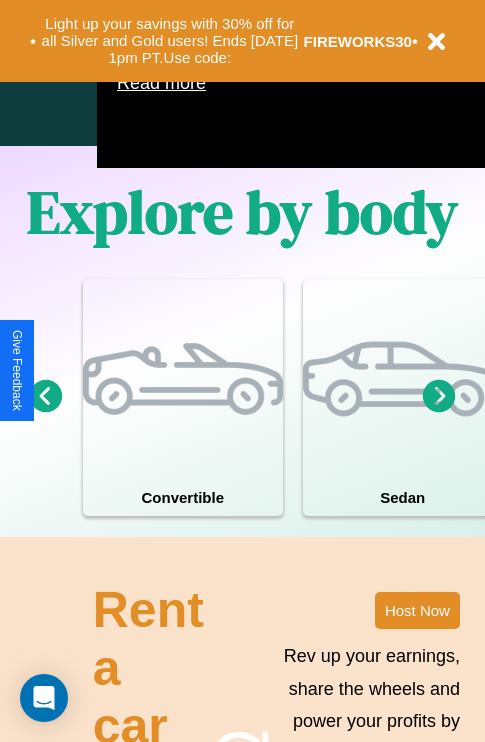 click 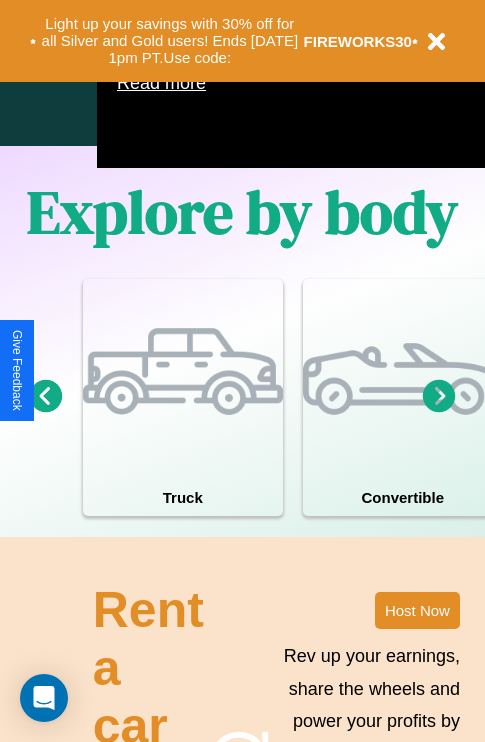 scroll, scrollTop: 1558, scrollLeft: 0, axis: vertical 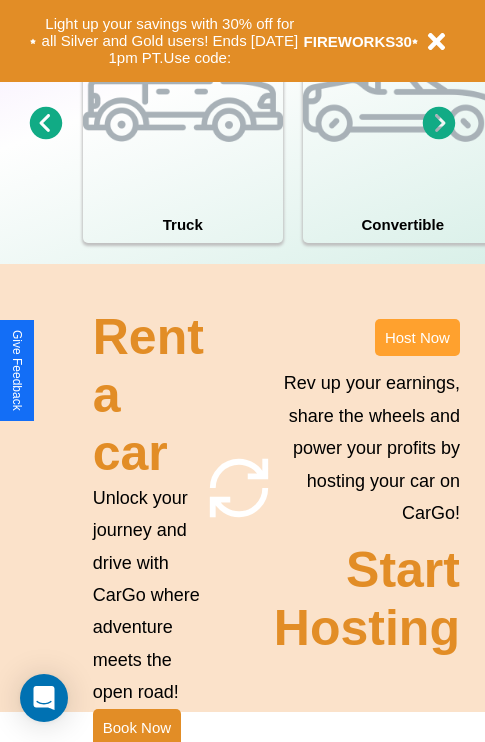 click on "Host Now" at bounding box center [417, 337] 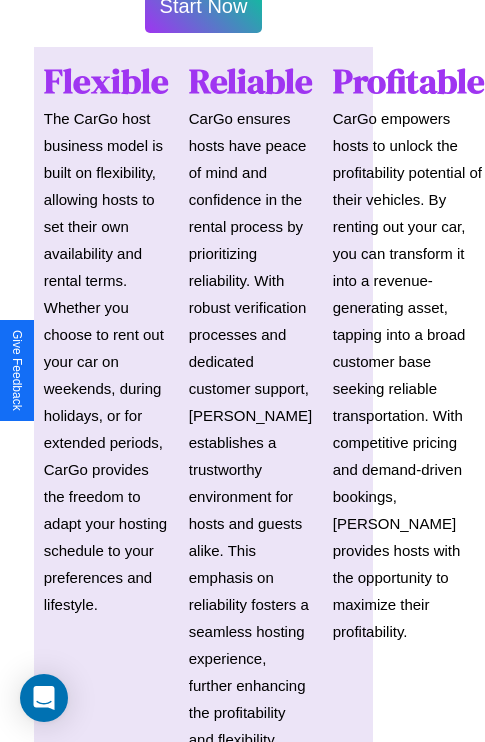 scroll, scrollTop: 2943, scrollLeft: 39, axis: both 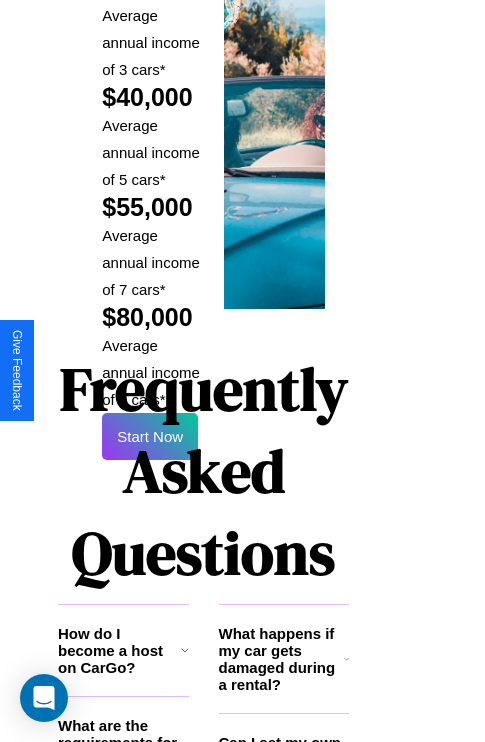 click on "Frequently Asked Questions" at bounding box center [203, 471] 